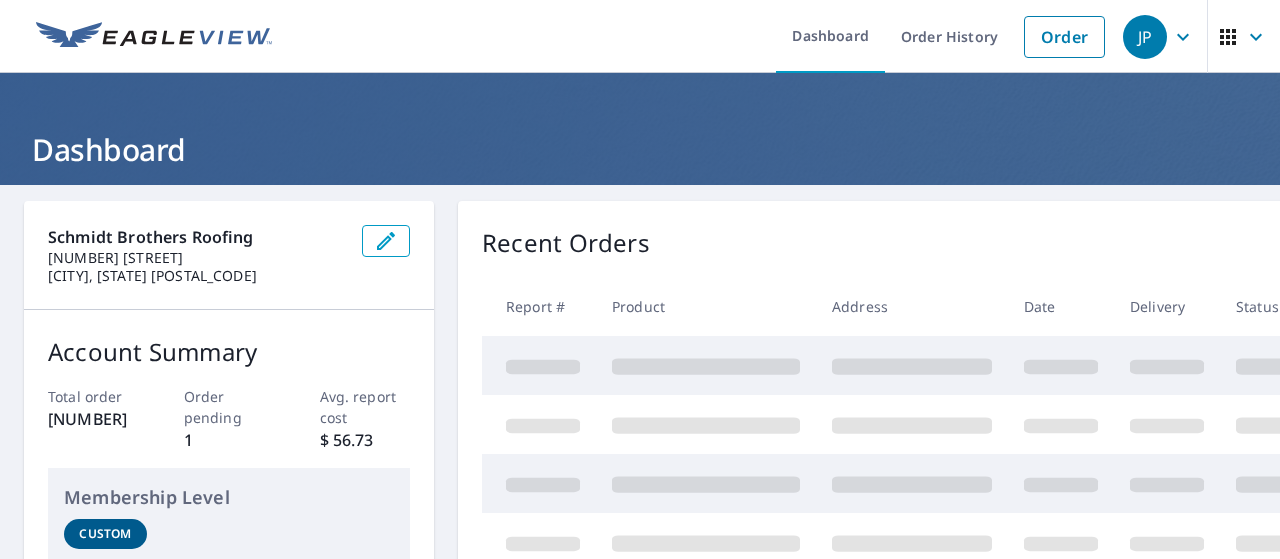 scroll, scrollTop: 0, scrollLeft: 0, axis: both 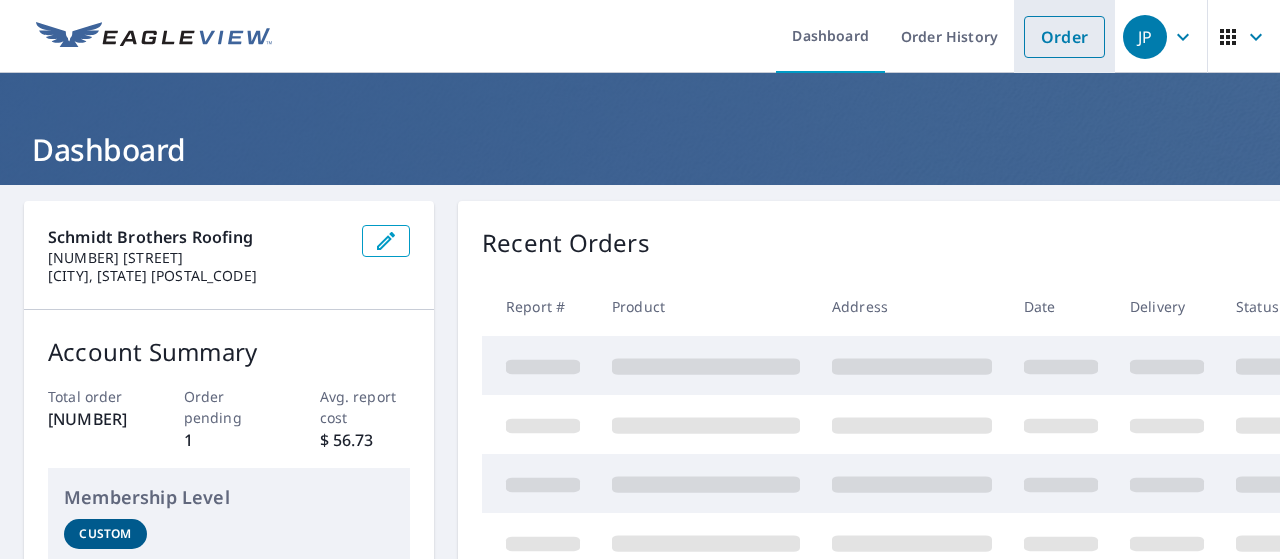 click on "Order" at bounding box center [1064, 37] 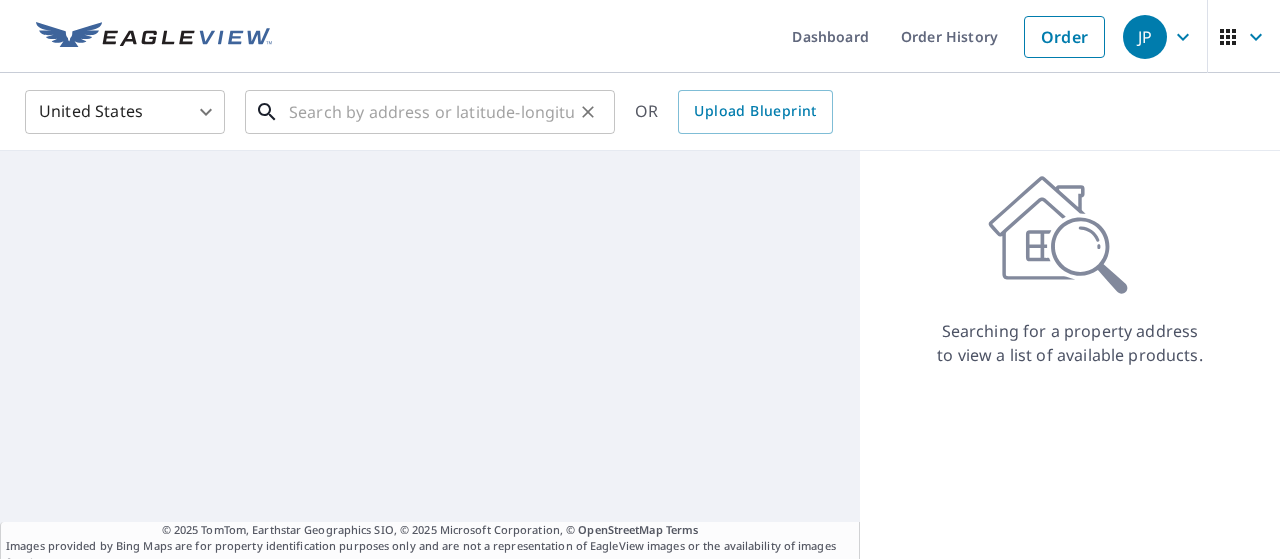 click at bounding box center (431, 112) 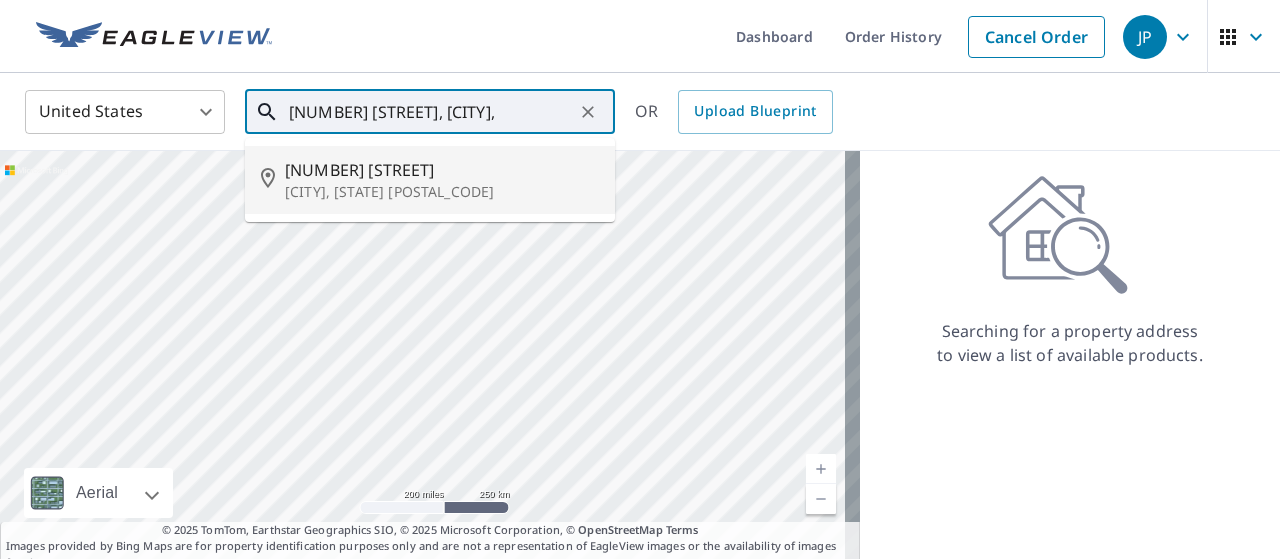 click on "[NUMBER] [STREET]" at bounding box center [442, 170] 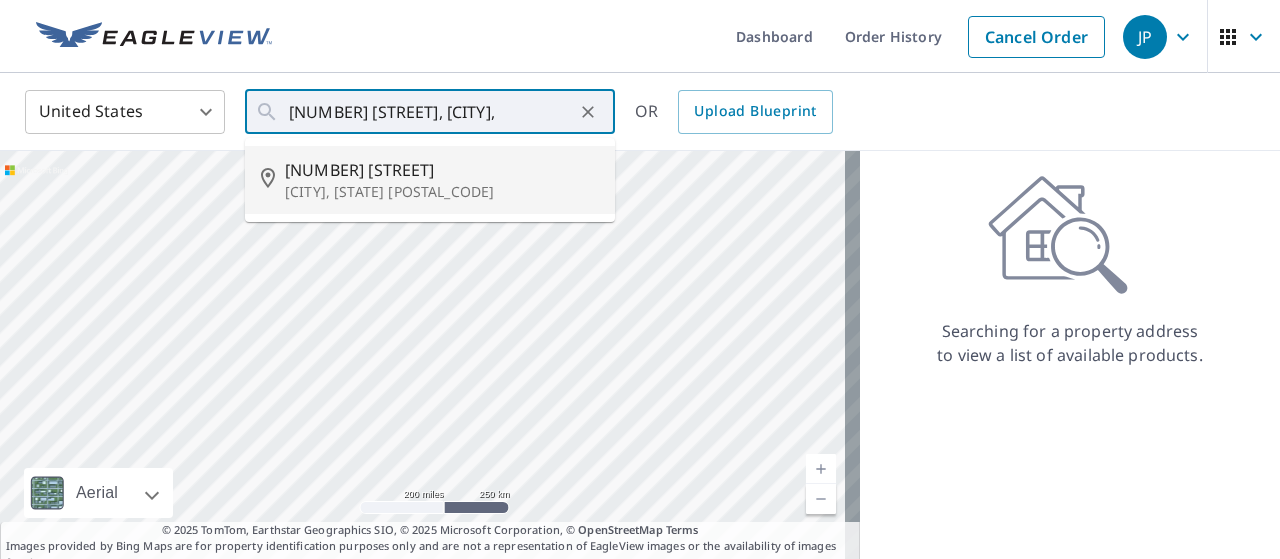 type on "[NUMBER] [STREET], [CITY], [STATE] [POSTAL_CODE]" 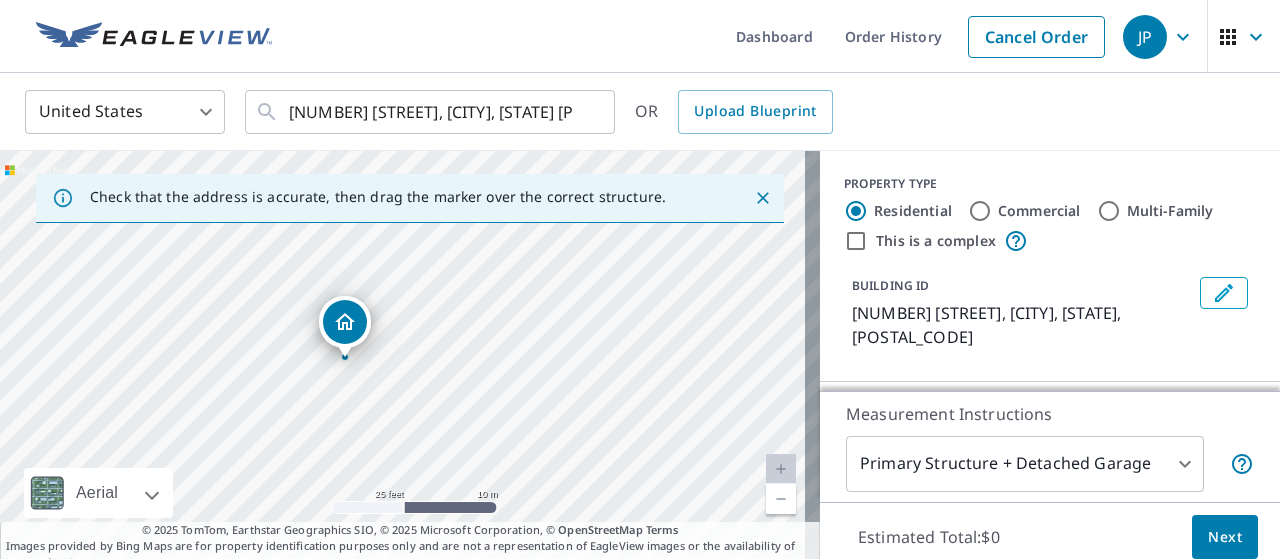 click on "[NUMBER] [STREET], [CITY], [STATE] [POSTAL_CODE]" at bounding box center (410, 361) 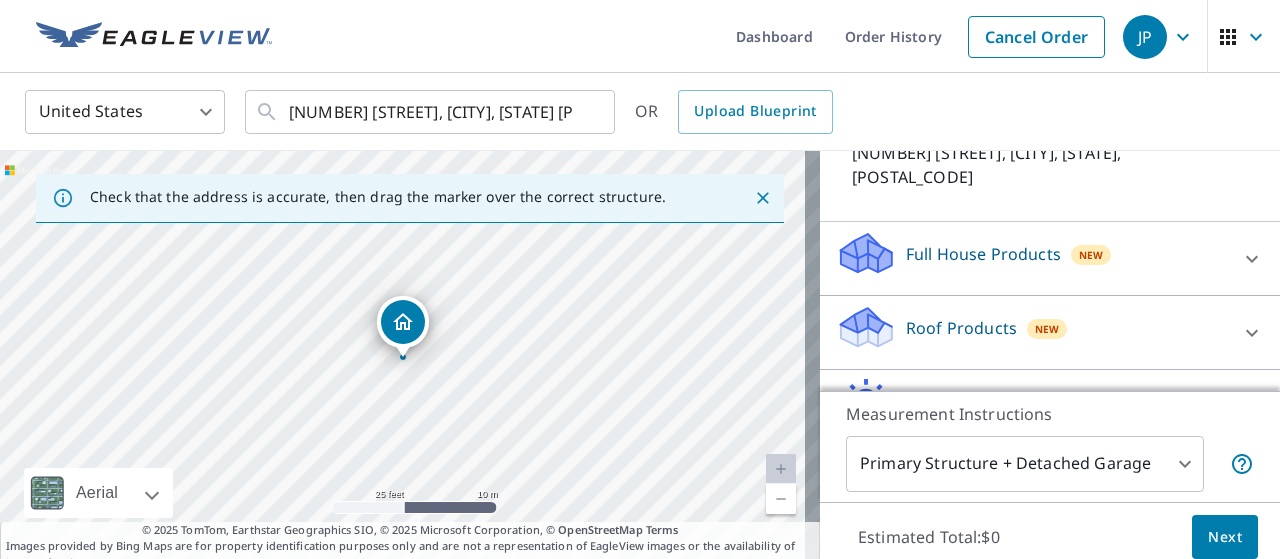 scroll, scrollTop: 200, scrollLeft: 0, axis: vertical 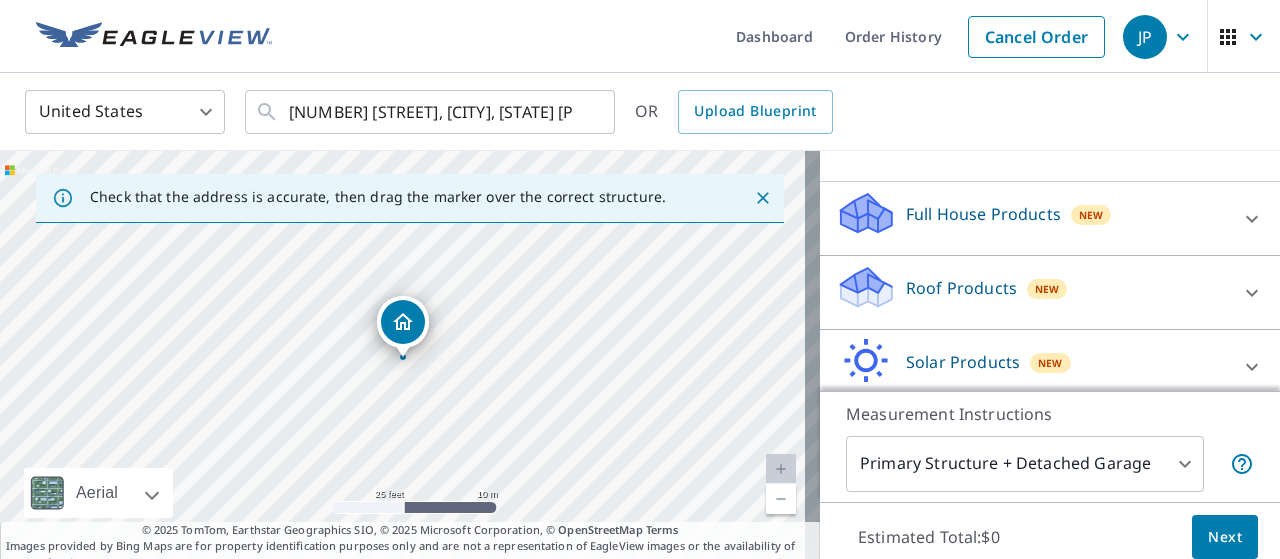 click on "Roof Products" at bounding box center [961, 288] 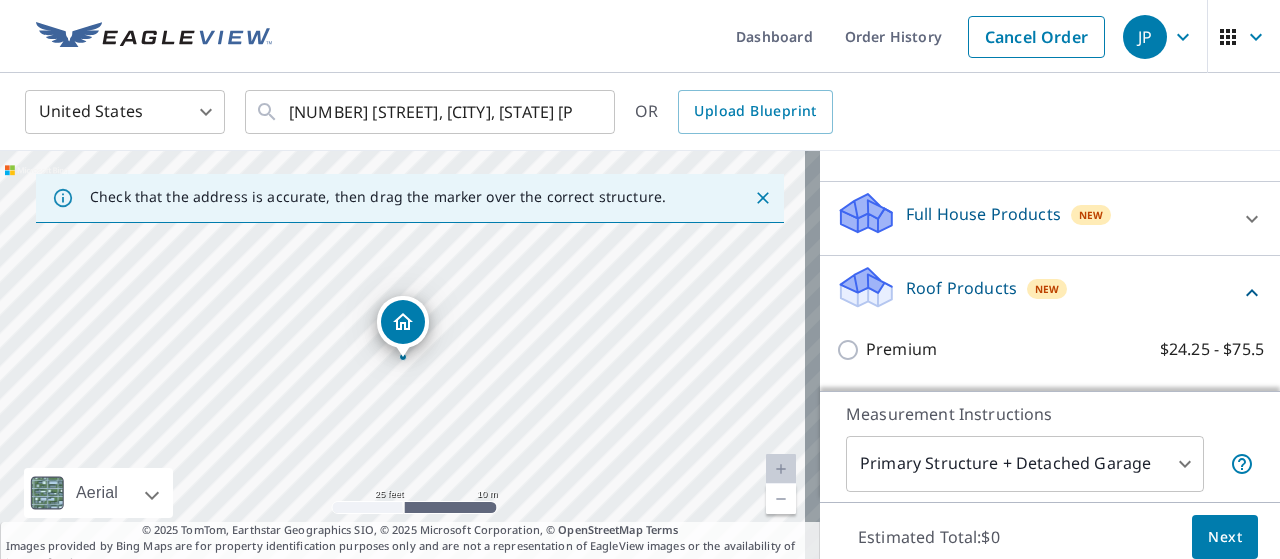 scroll, scrollTop: 300, scrollLeft: 0, axis: vertical 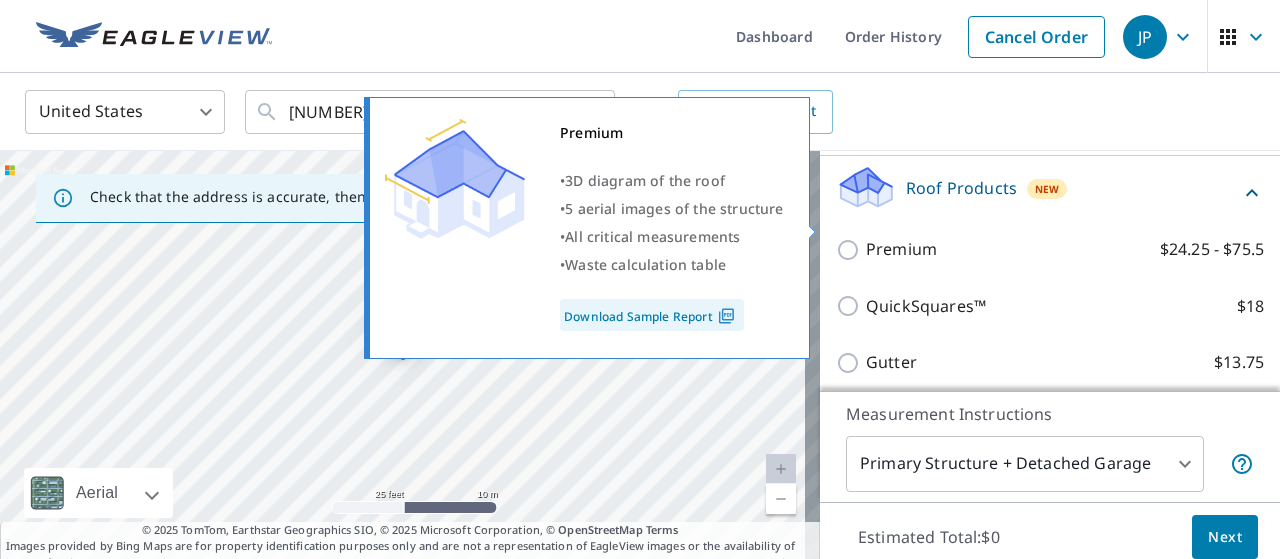 click on "Premium $24.25 - $75.5" at bounding box center [851, 250] 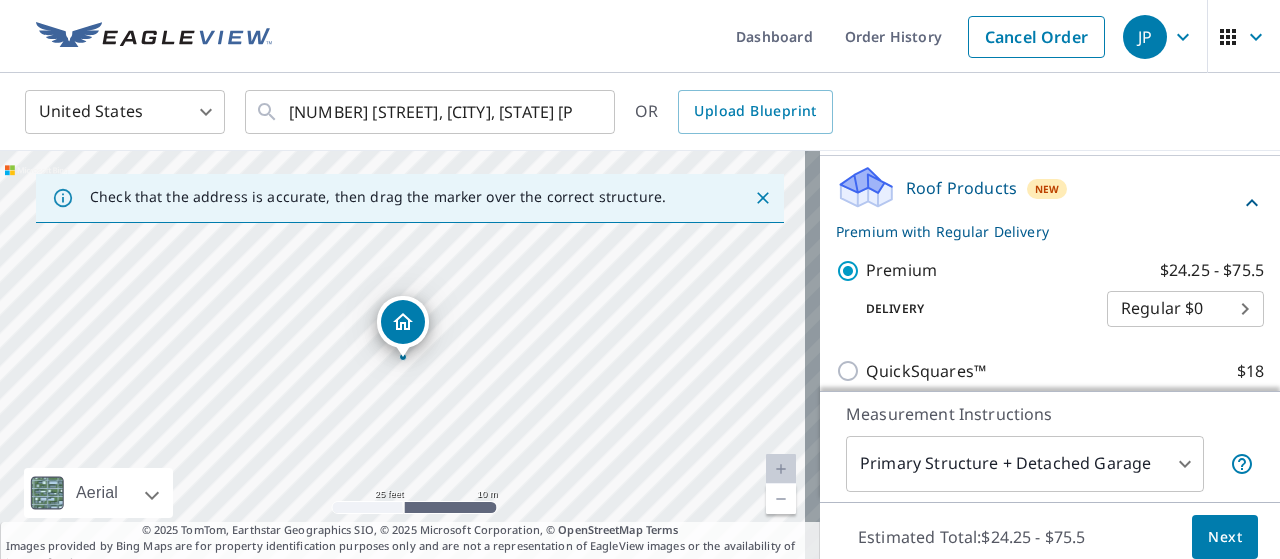 click on "[FIRST] [LAST]
Dashboard Order History Cancel Order [FIRST] [LAST] United States US ​ [NUMBER] [STREET] [CITY], [STATE] [POSTAL_CODE] ​ OR Upload Blueprint Check that the address is accurate, then drag the marker over the correct structure. [NUMBER] [STREET] [CITY], [STATE] [POSTAL_CODE] Aerial Road A standard road map Aerial A detailed look from above Labels Labels 25 feet 10 m © 2025 TomTom, © Vexcel Imaging, © 2025 Microsoft Corporation,  © OpenStreetMap Terms © 2025 TomTom, Earthstar Geographics SIO, © 2025 Microsoft Corporation, ©   OpenStreetMap   Terms Images provided by Bing Maps are for property identification purposes only and are not a representation of EagleView images or the availability of images for the property. PROPERTY TYPE Residential Commercial Multi-Family This is a complex BUILDING ID [NUMBER] [STREET], [CITY], [STATE], [POSTAL_CODE] Full House Products New Full House™ $91 Roof Products New Premium with Regular Delivery Premium $24.25 - $75.5 Delivery Regular $0 8 ​ QuickSquares™ $18 Gutter $13.75 Bid Perfect™ $18 New $63.25 1" at bounding box center (640, 279) 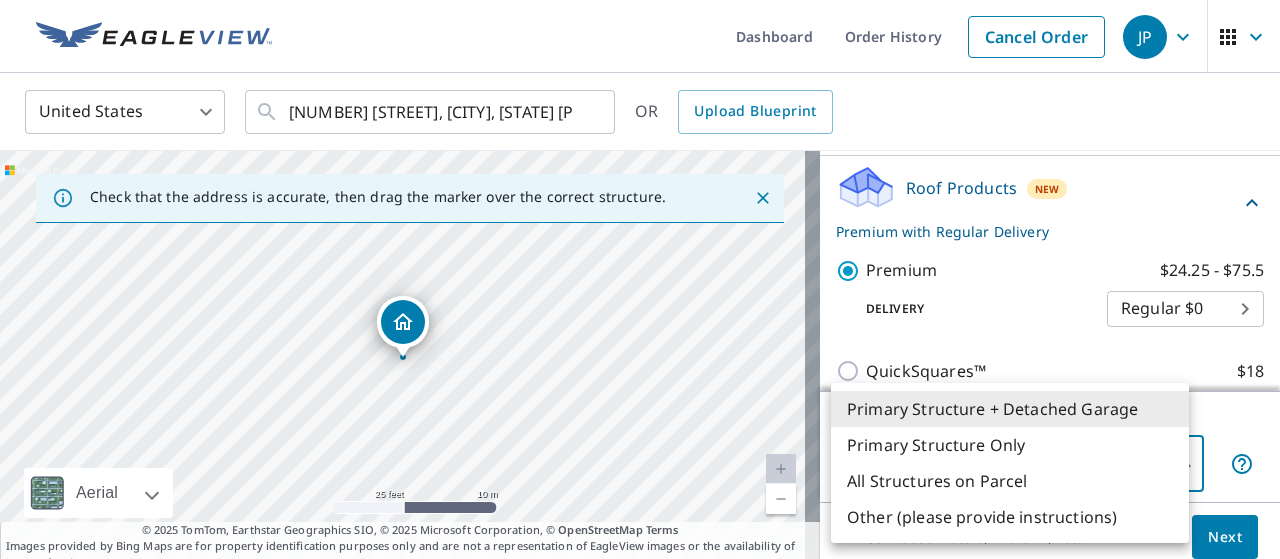 click on "Primary Structure + Detached Garage" at bounding box center [1010, 409] 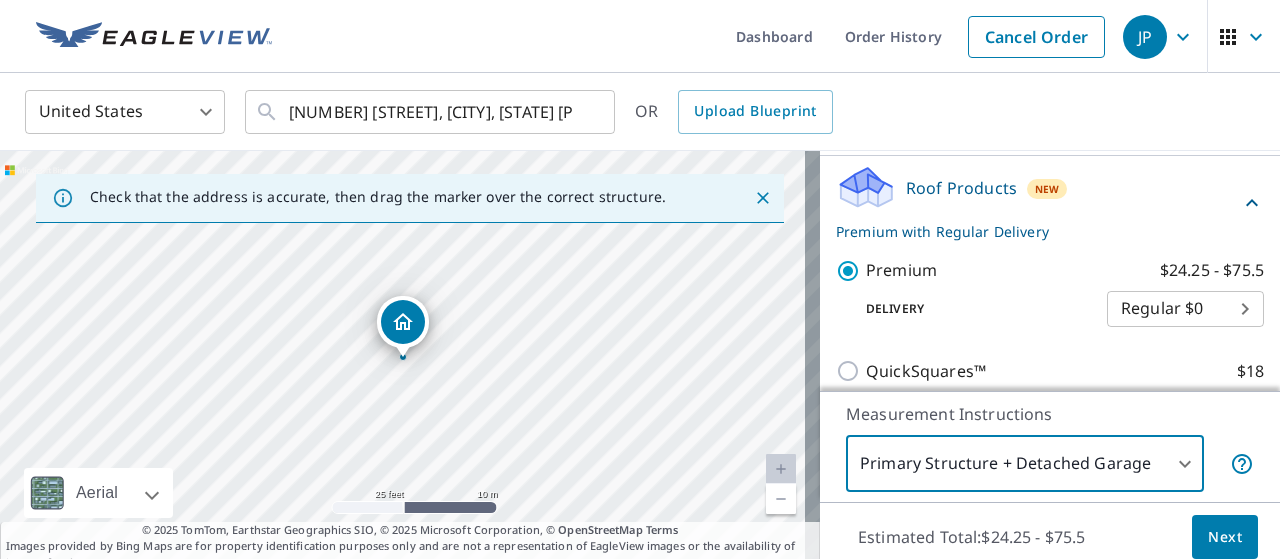 click on "Next" at bounding box center [1225, 537] 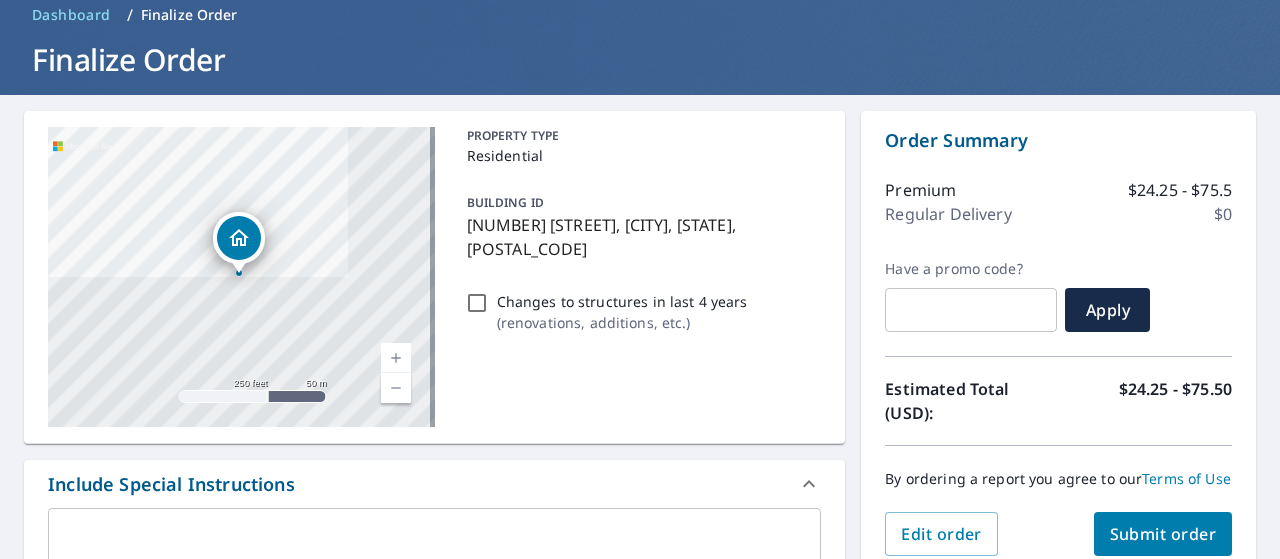 scroll, scrollTop: 200, scrollLeft: 0, axis: vertical 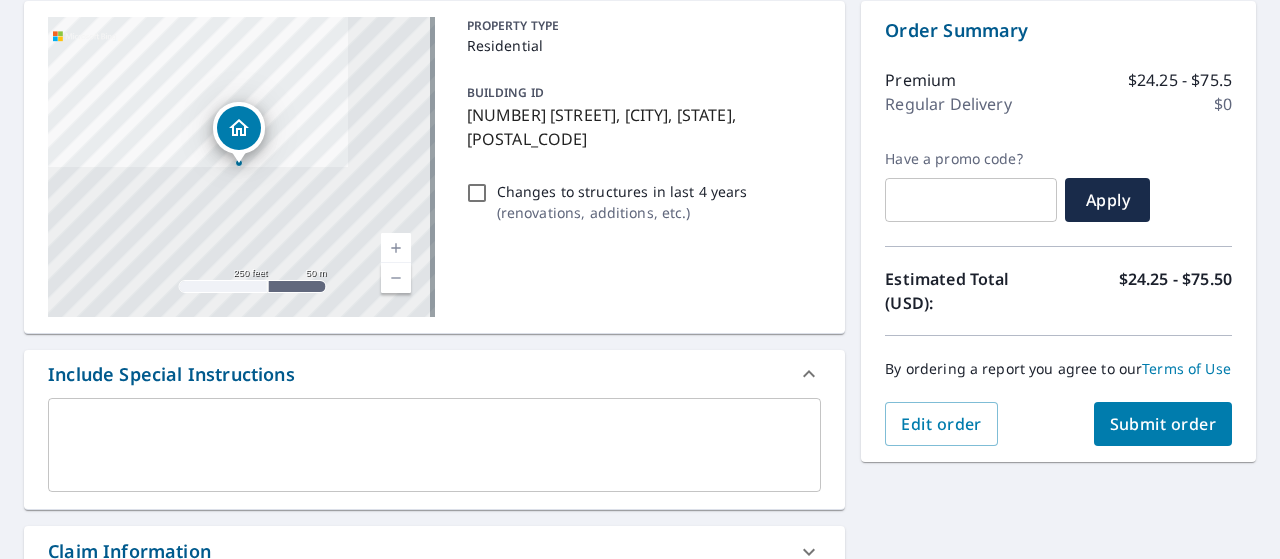 click at bounding box center [434, 445] 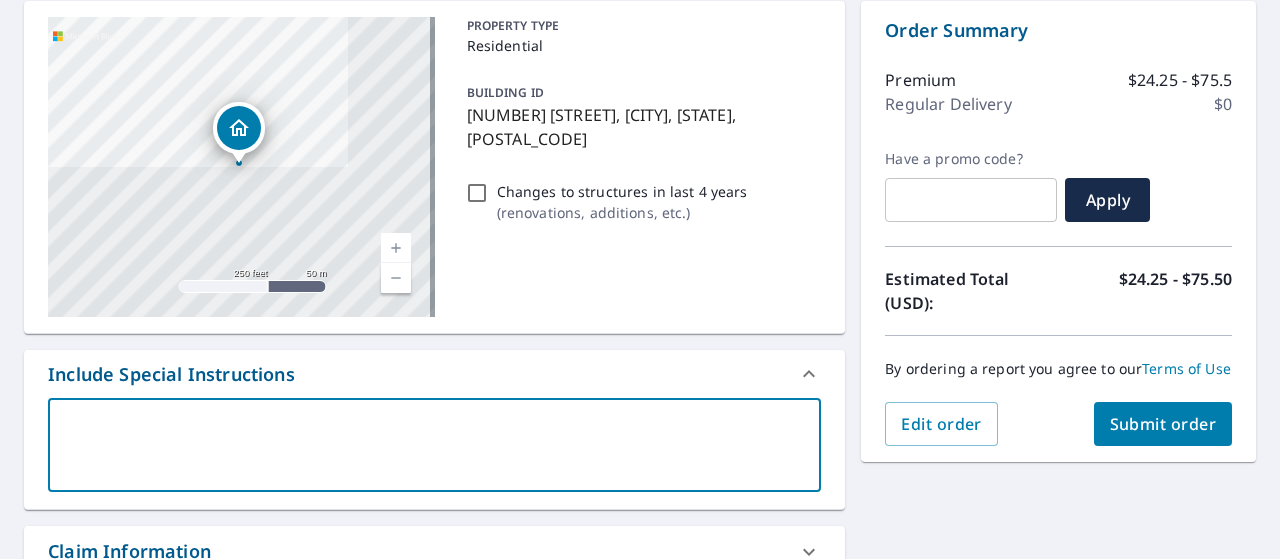 type on "A" 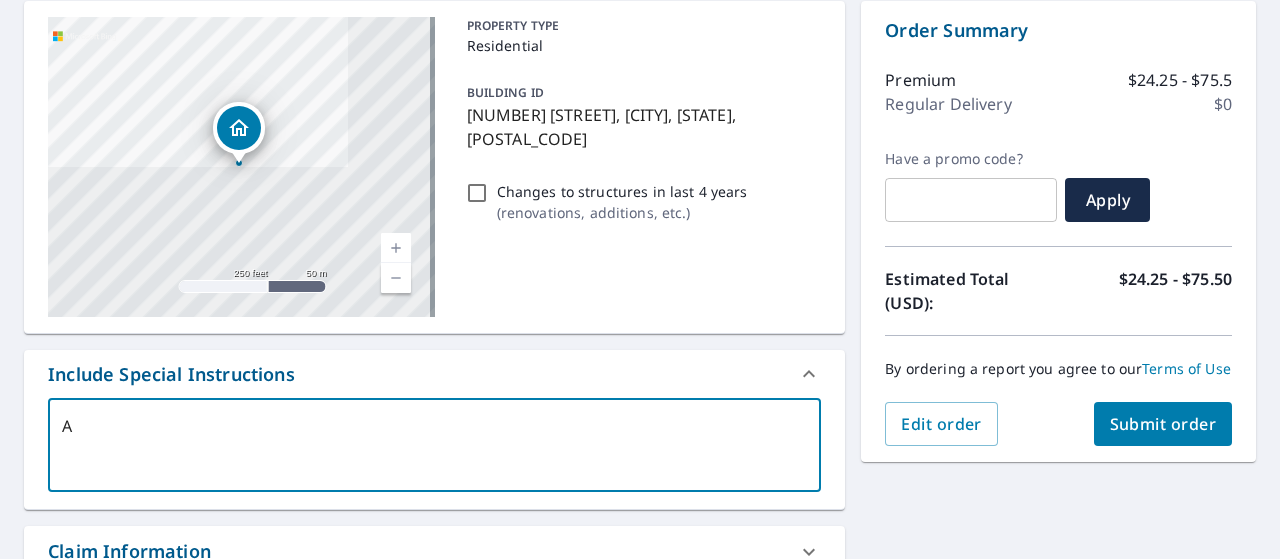 type on "As" 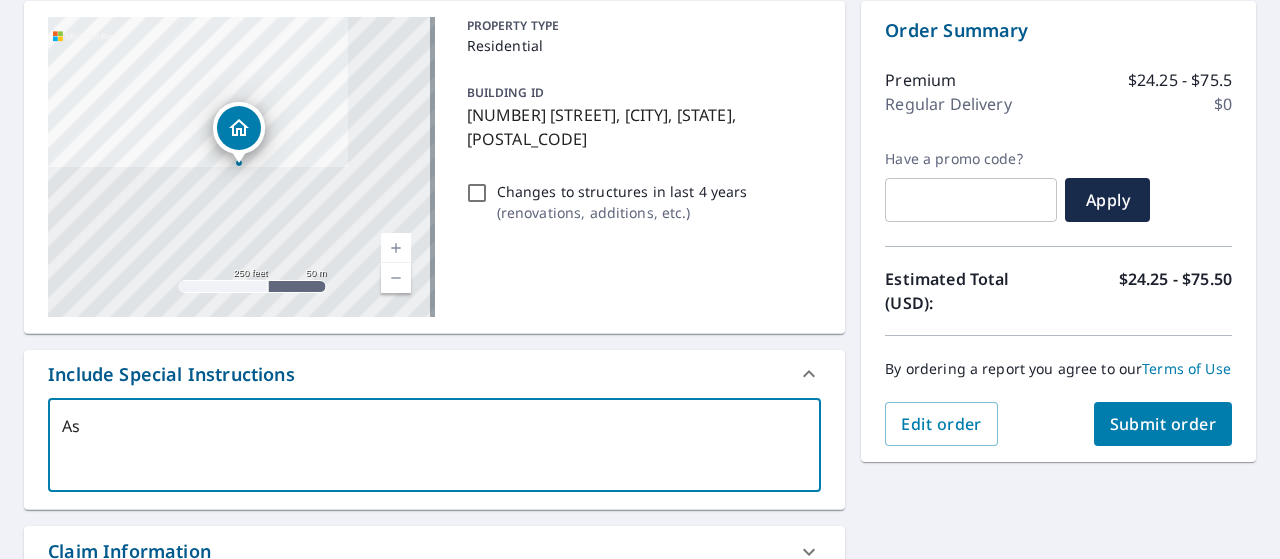 type on "[FIRST]" 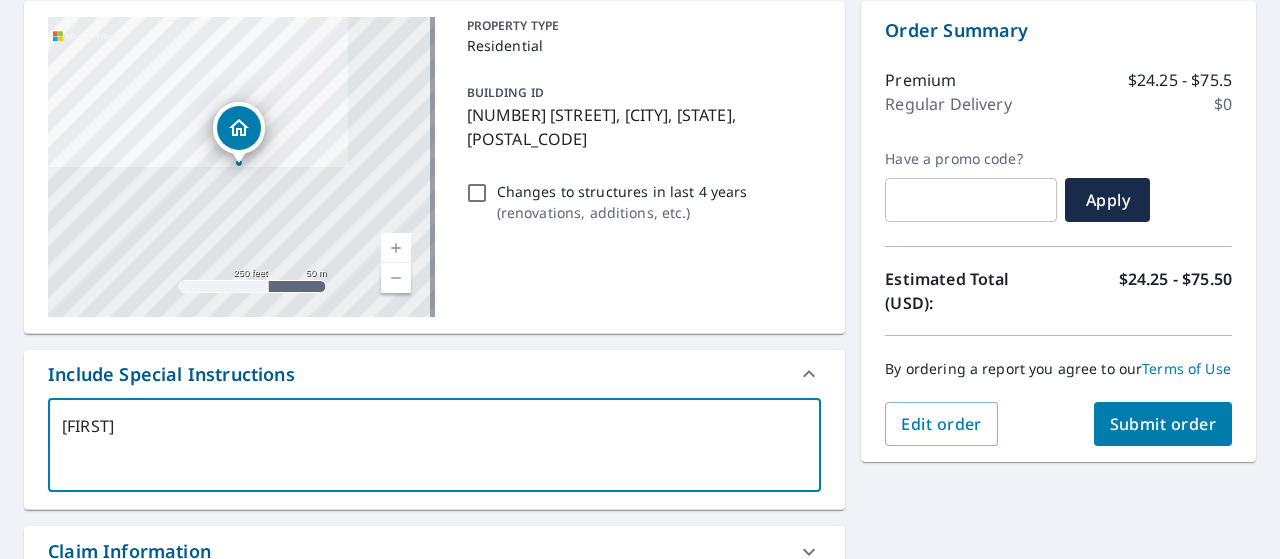 type on "Asap" 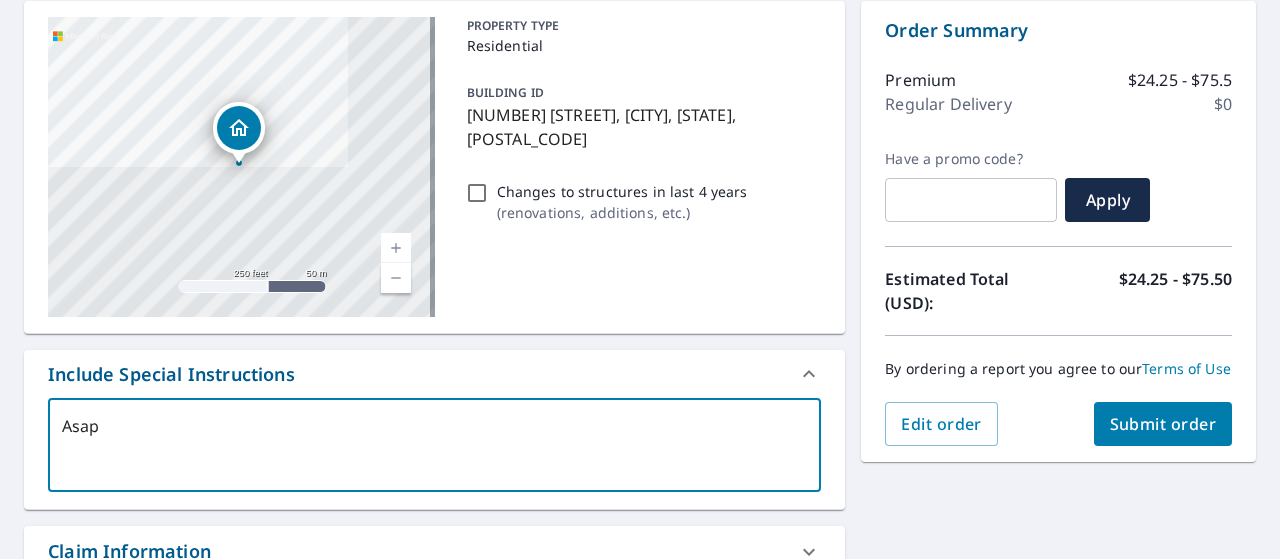 type on "x" 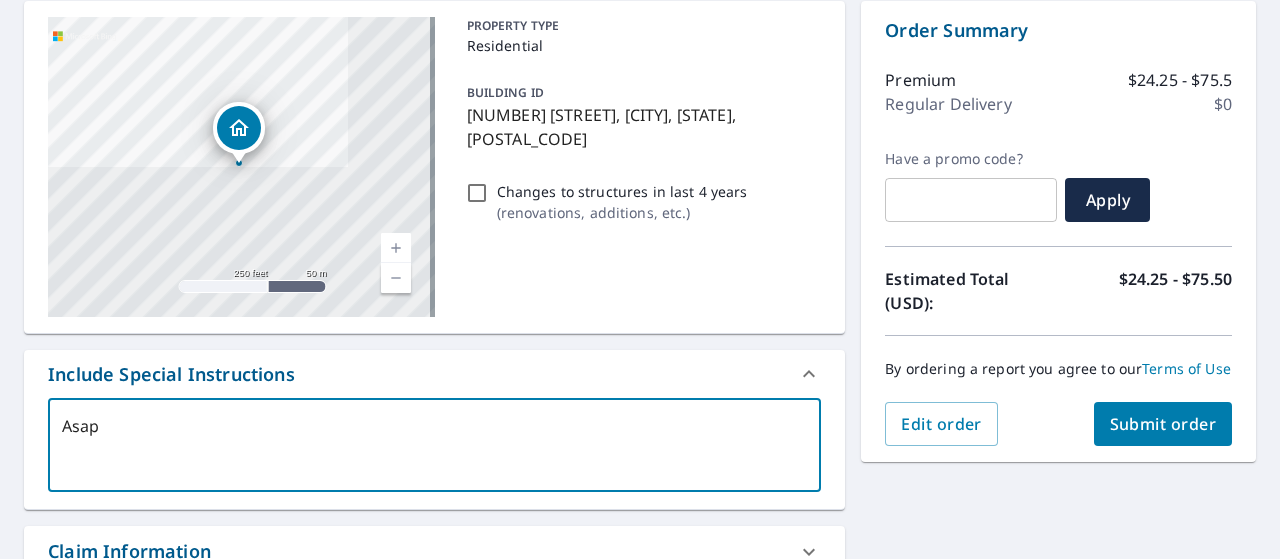 type on "Asap" 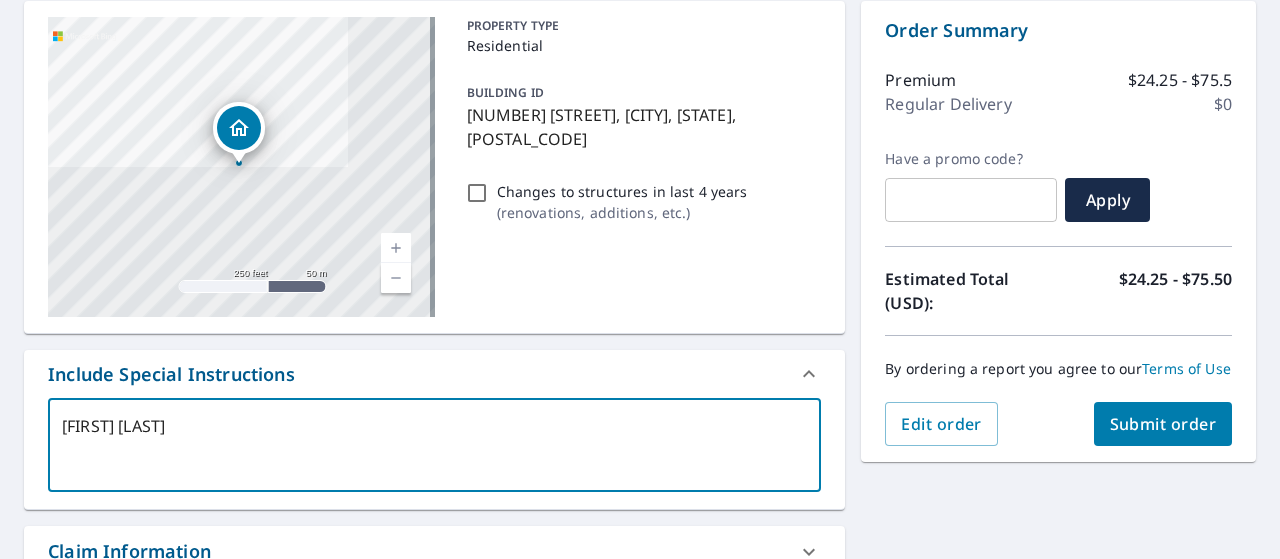 type on "Asap pl" 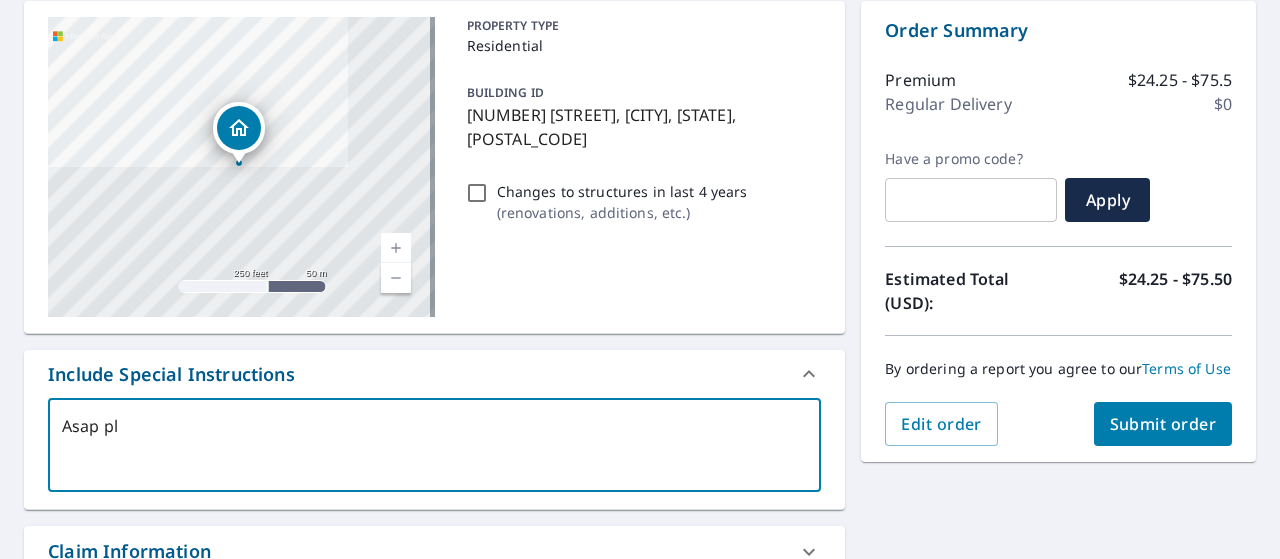 type on "Asap ple" 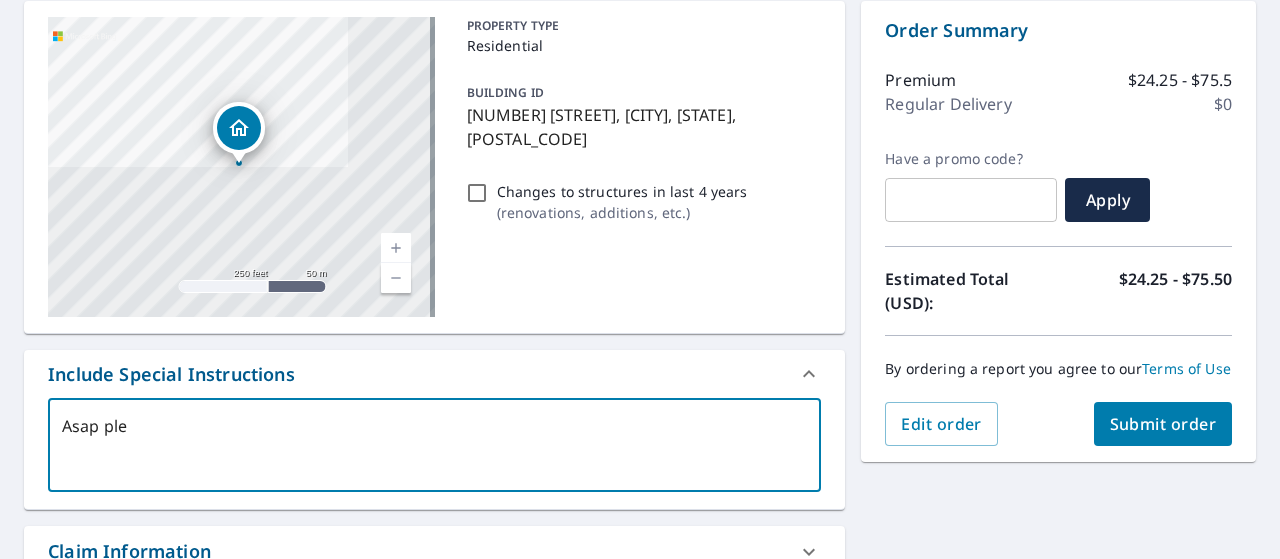 type on "Asap plea" 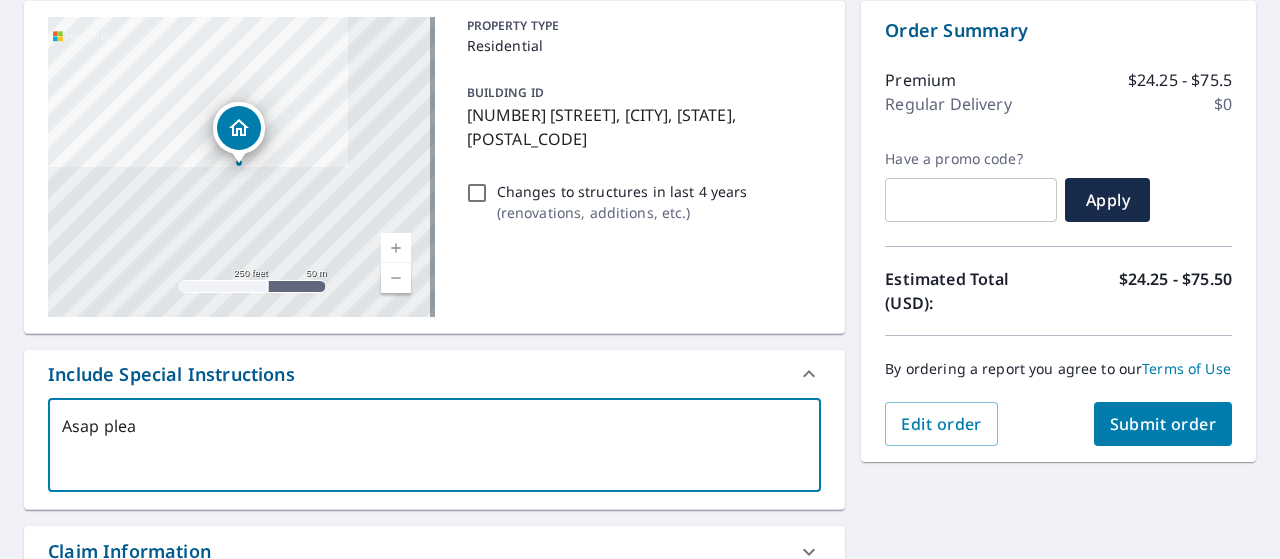 type on "[FIRST] [LAST]s" 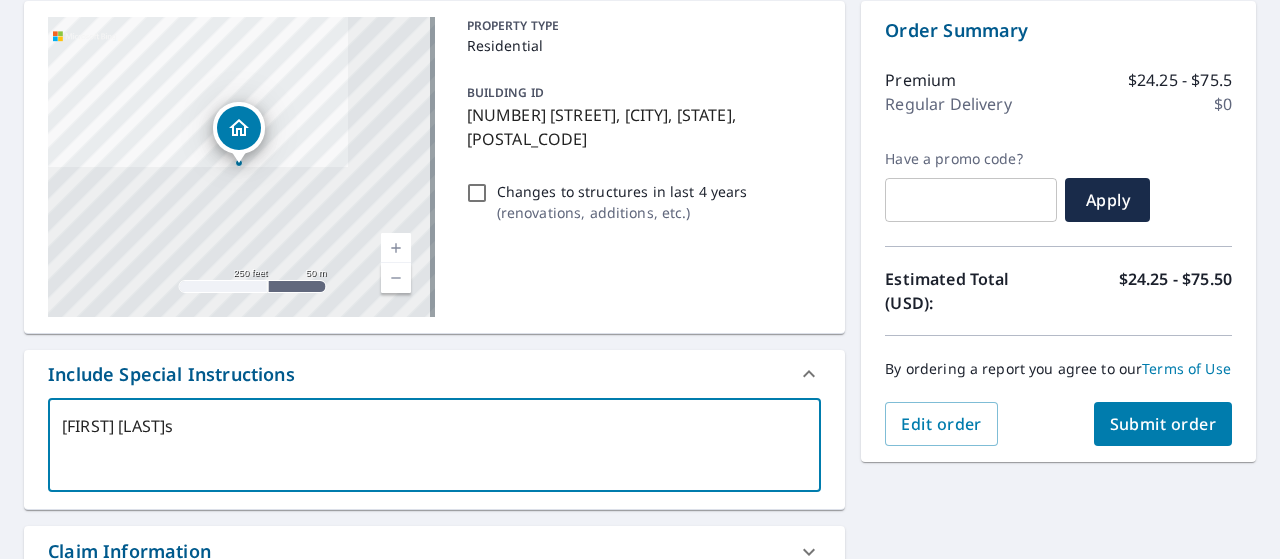 type on "[FIRST] [LAST]." 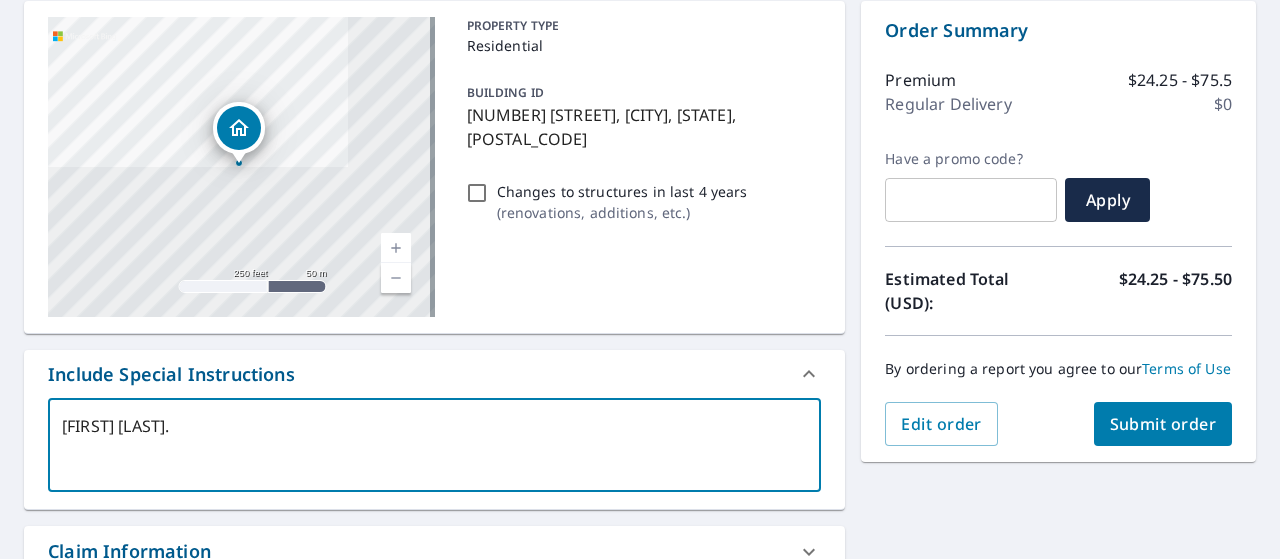 type on "[FIRST] [LAST]." 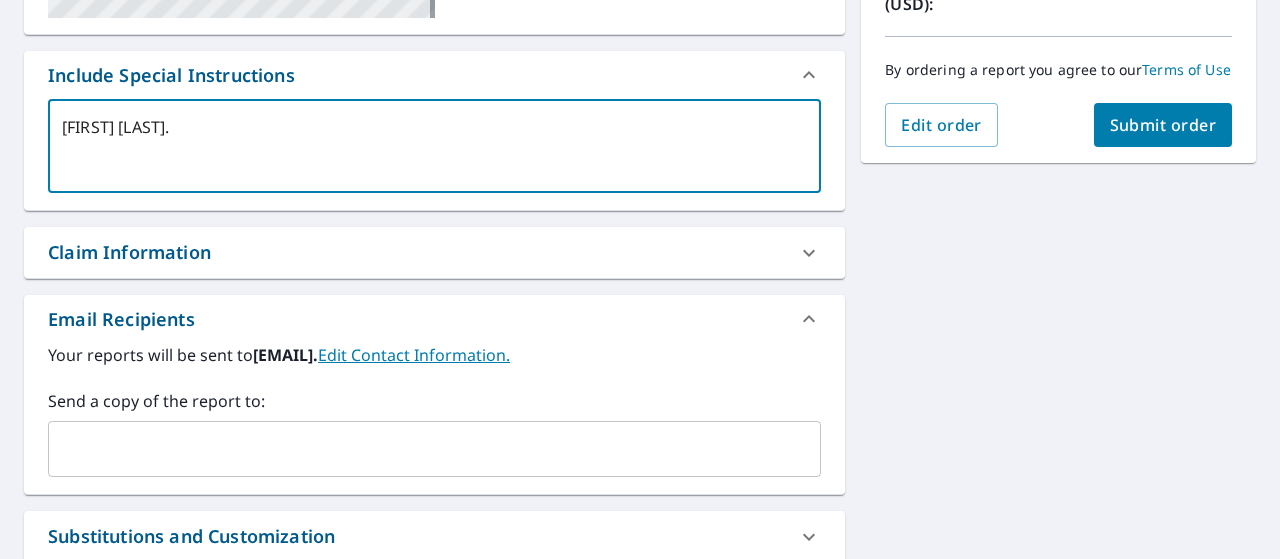 scroll, scrollTop: 500, scrollLeft: 0, axis: vertical 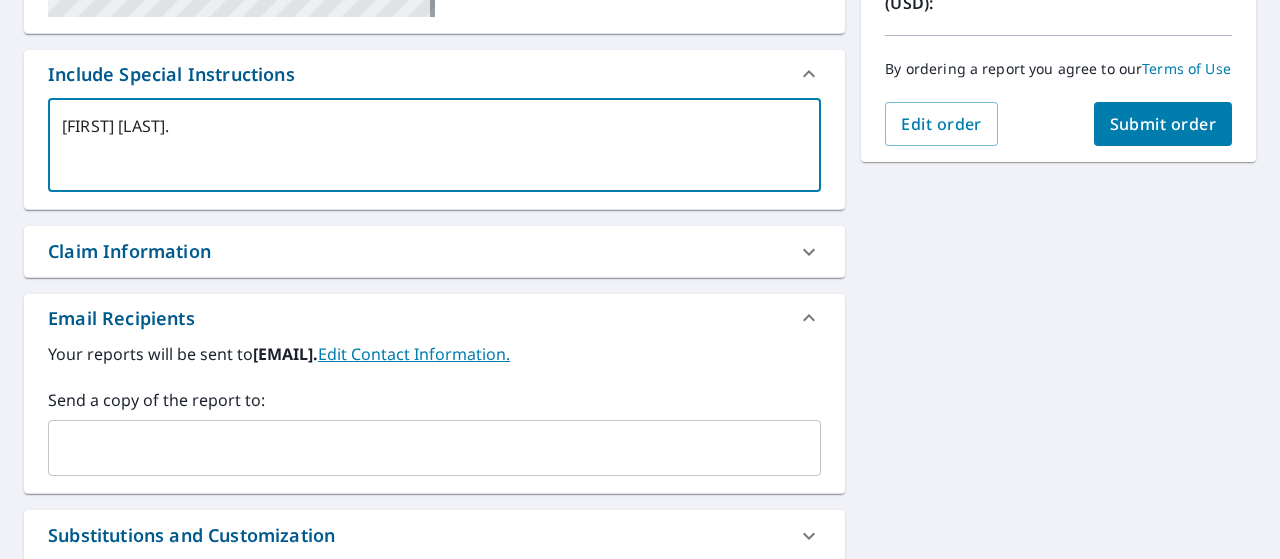 type on "[FIRST] [LAST]. :" 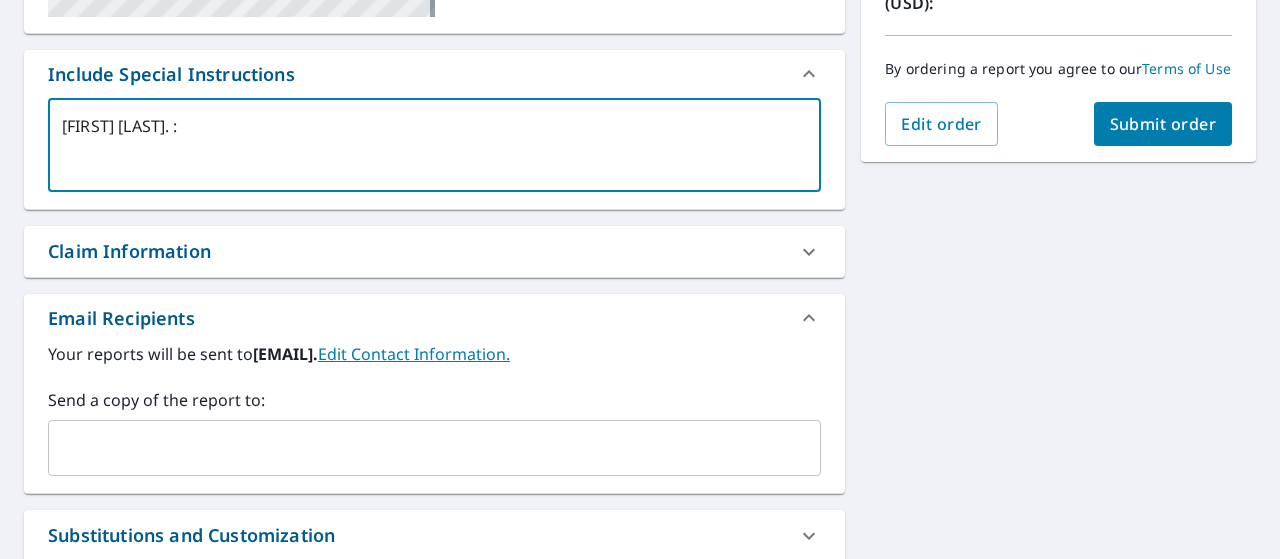 type on "[FIRST] [LAST]. :)" 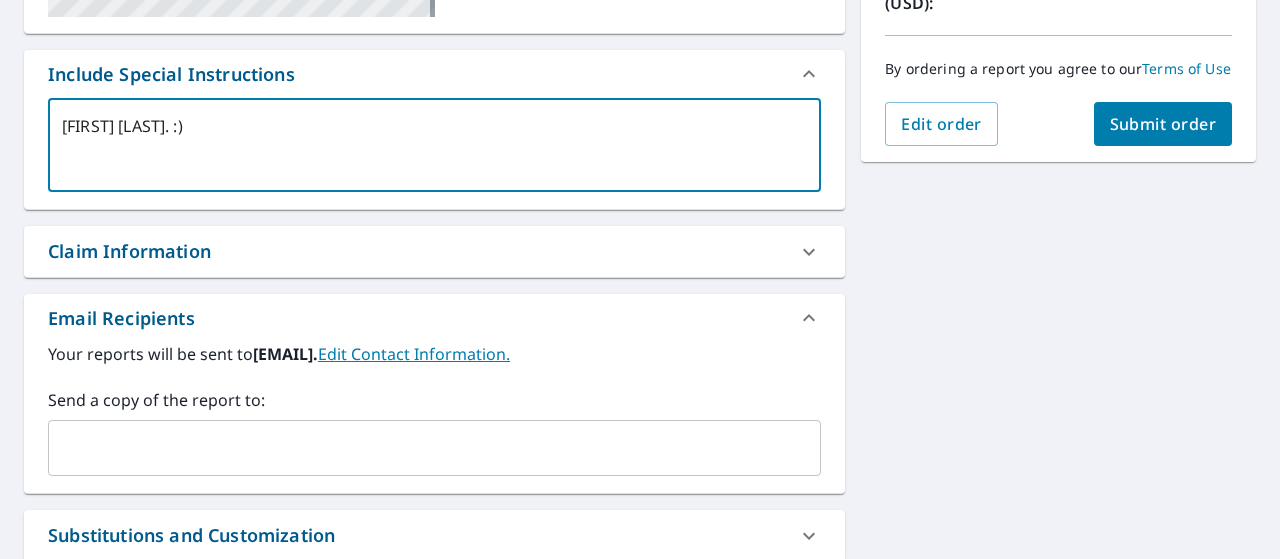type on "[FIRST] [LAST]. :)" 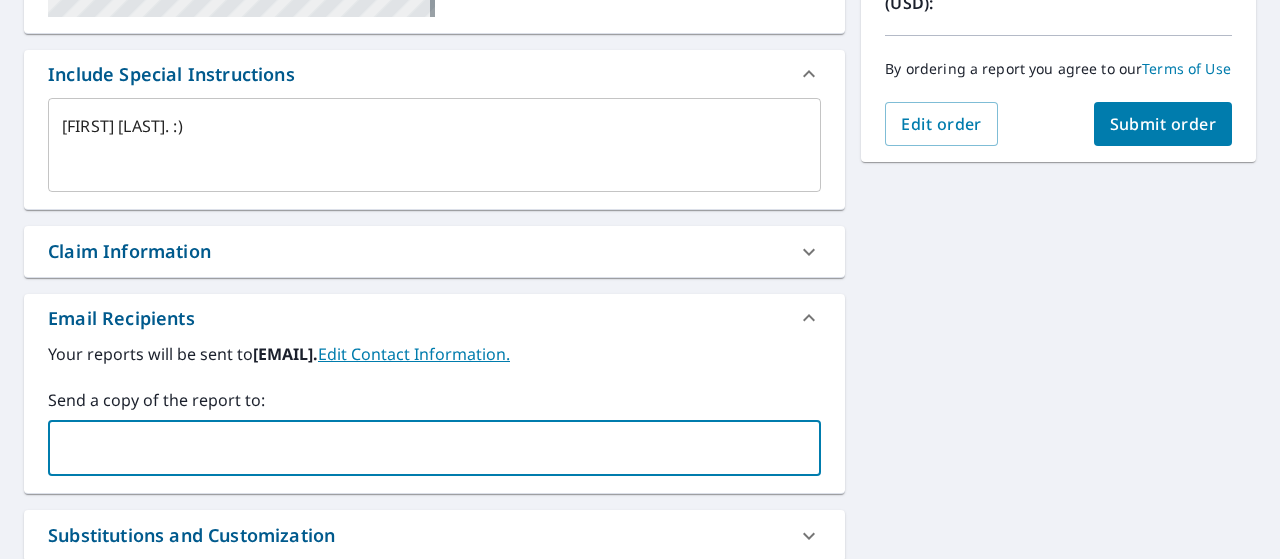 click at bounding box center [419, 448] 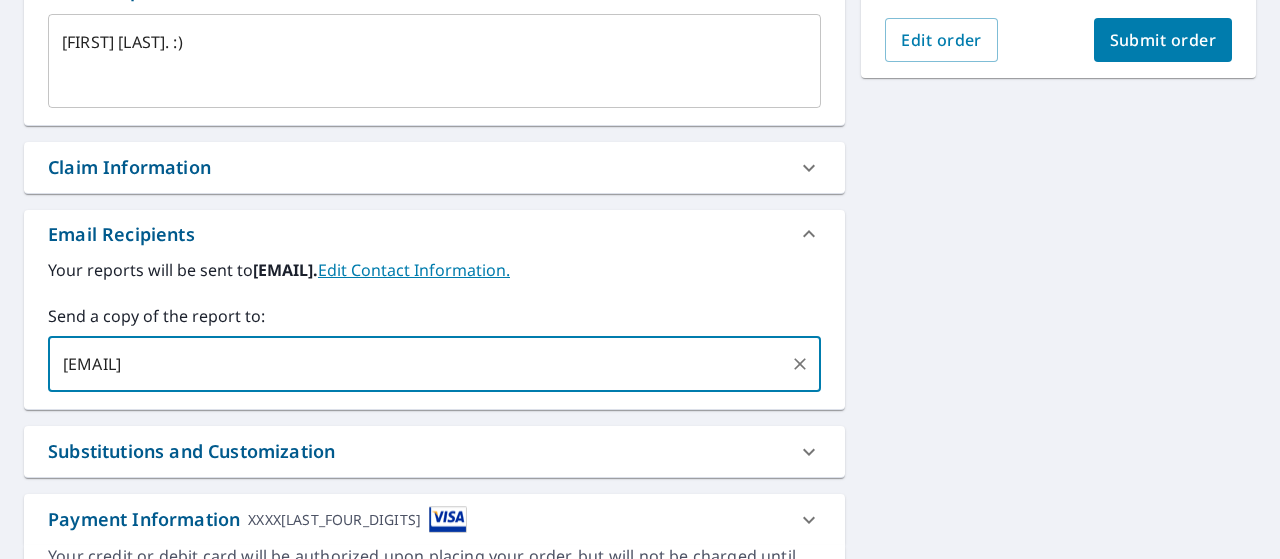 scroll, scrollTop: 420, scrollLeft: 0, axis: vertical 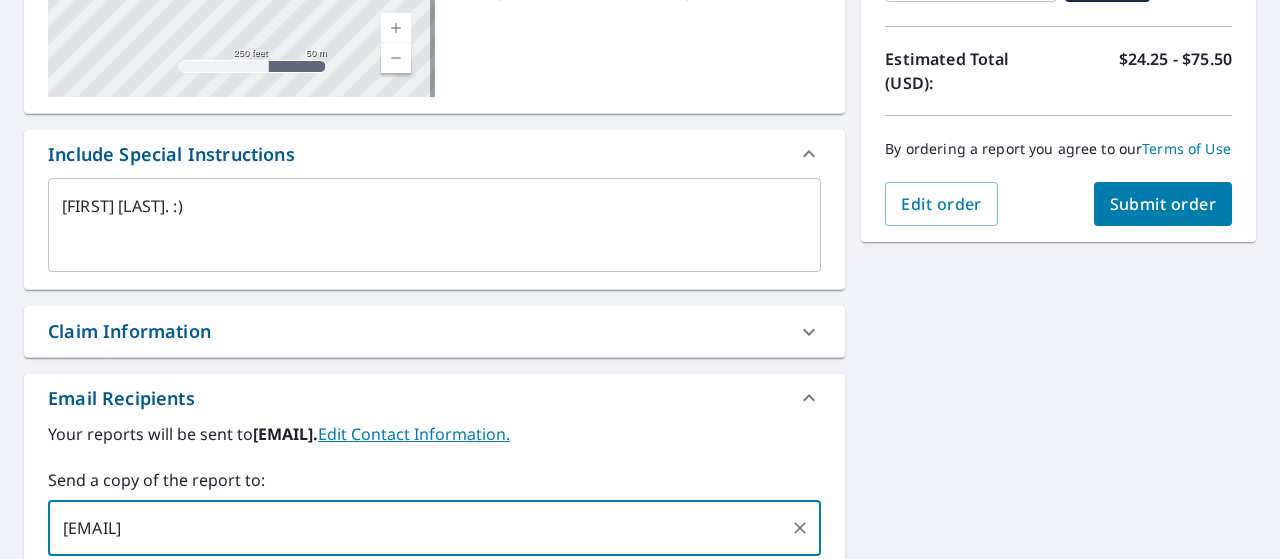 type on "[EMAIL]" 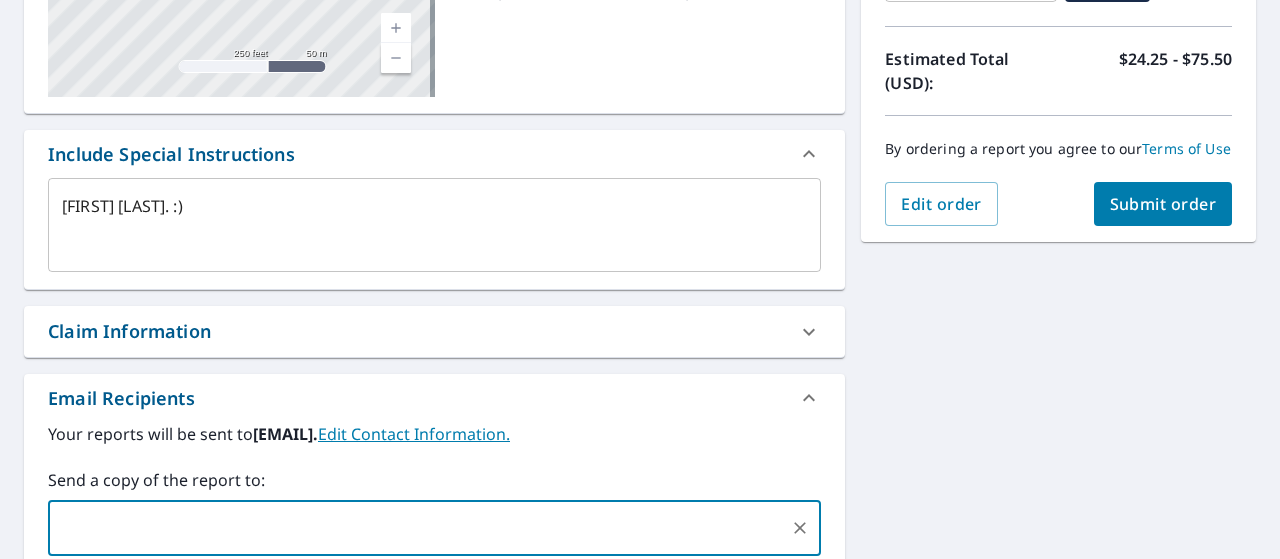 click on "Submit order" at bounding box center [1163, 204] 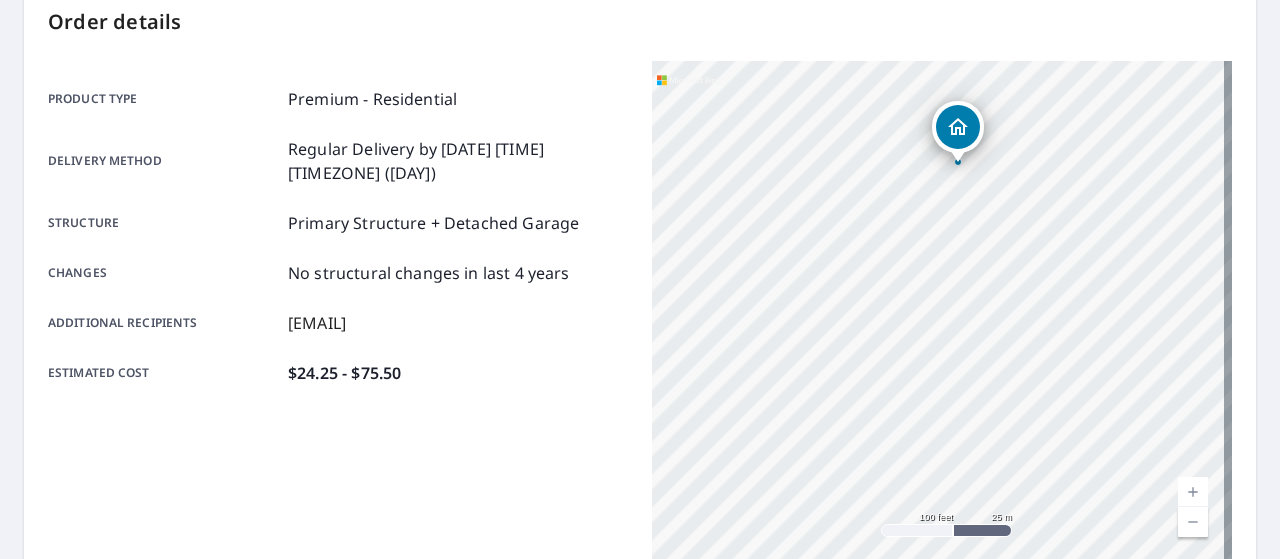 scroll, scrollTop: 220, scrollLeft: 0, axis: vertical 